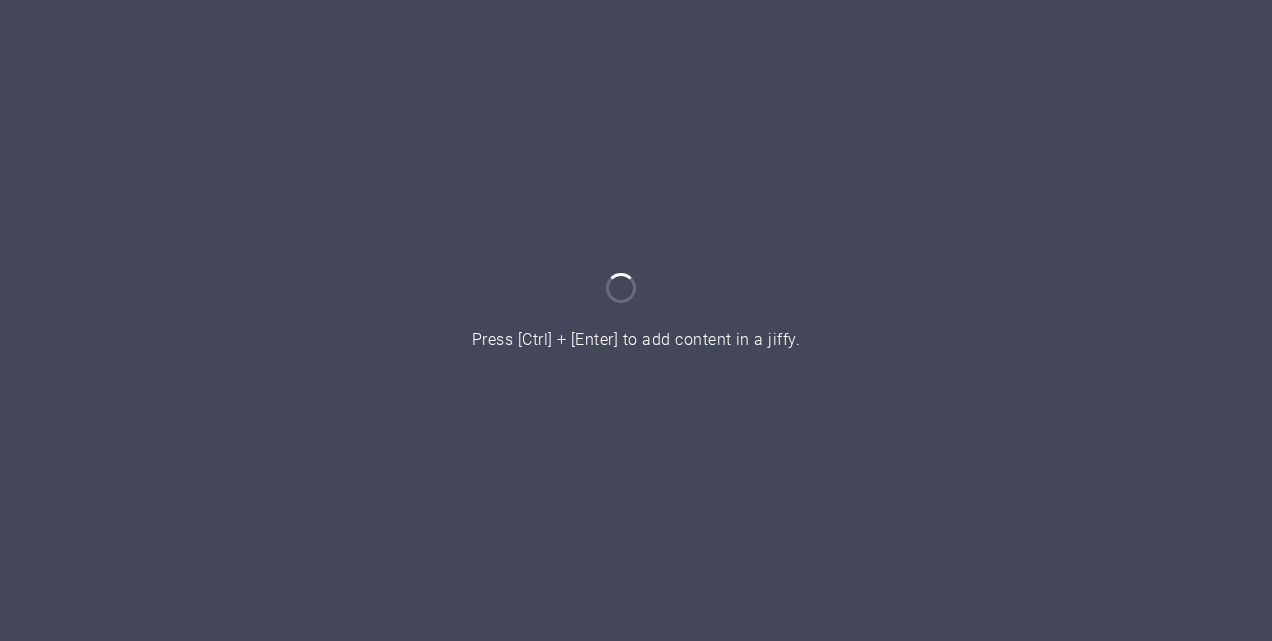 scroll, scrollTop: 0, scrollLeft: 0, axis: both 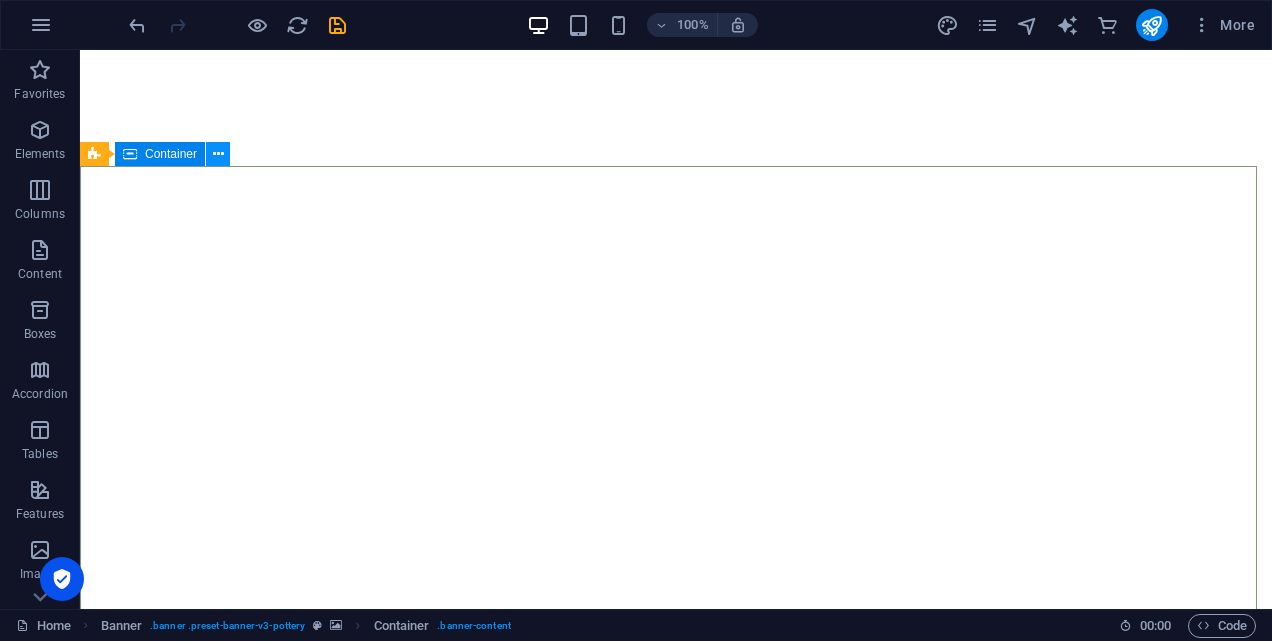 click at bounding box center [218, 154] 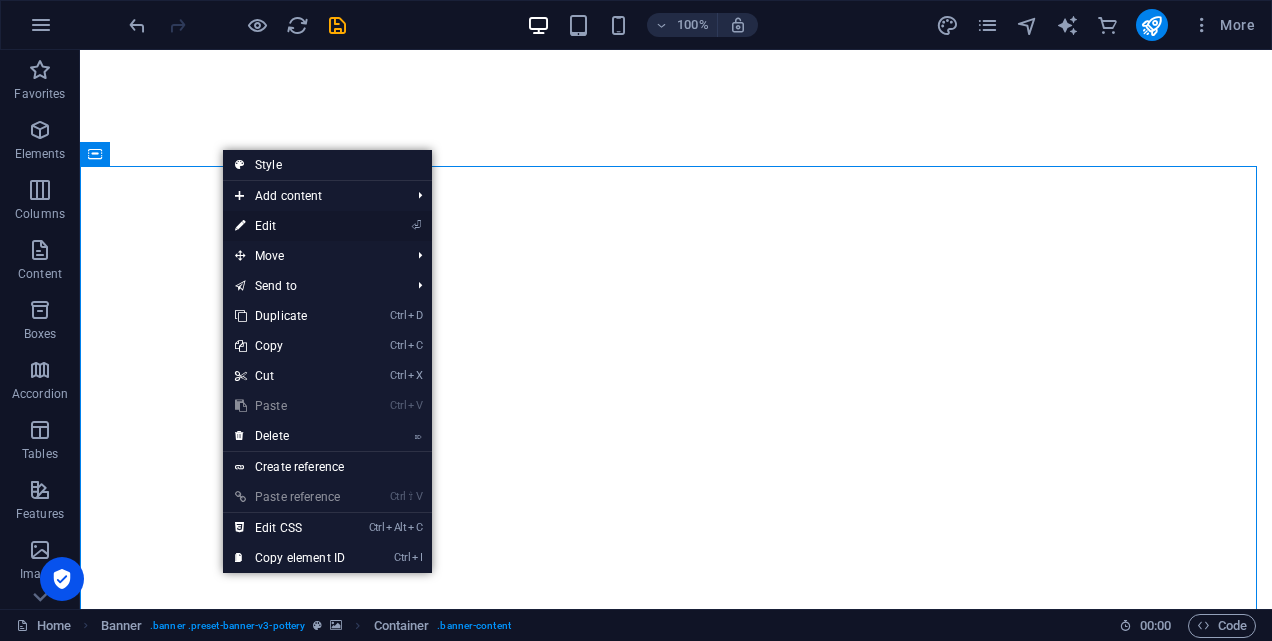 click on "⏎  Edit" at bounding box center (290, 226) 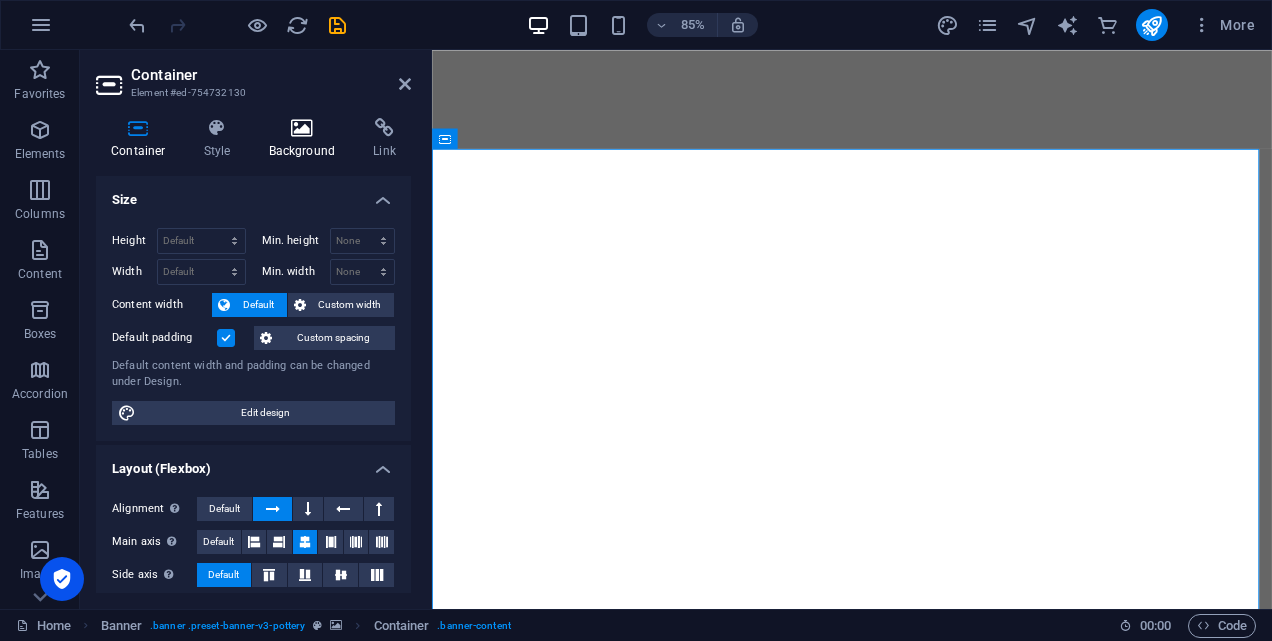 click at bounding box center (302, 128) 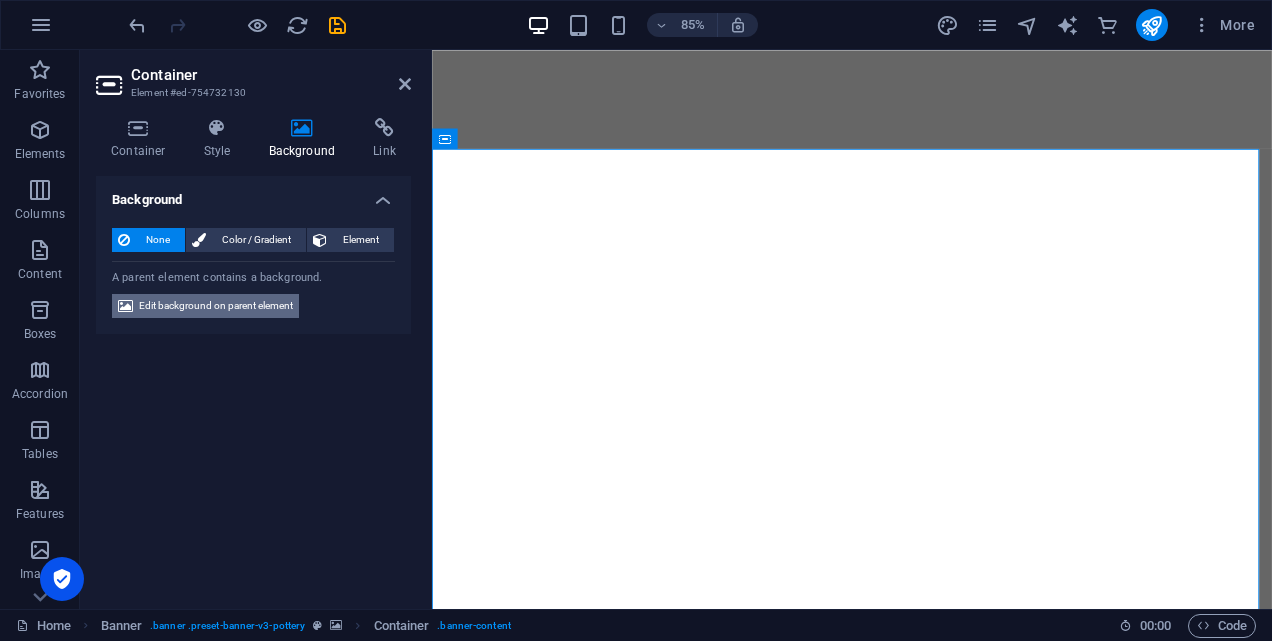 click on "Edit background on parent element" at bounding box center [216, 306] 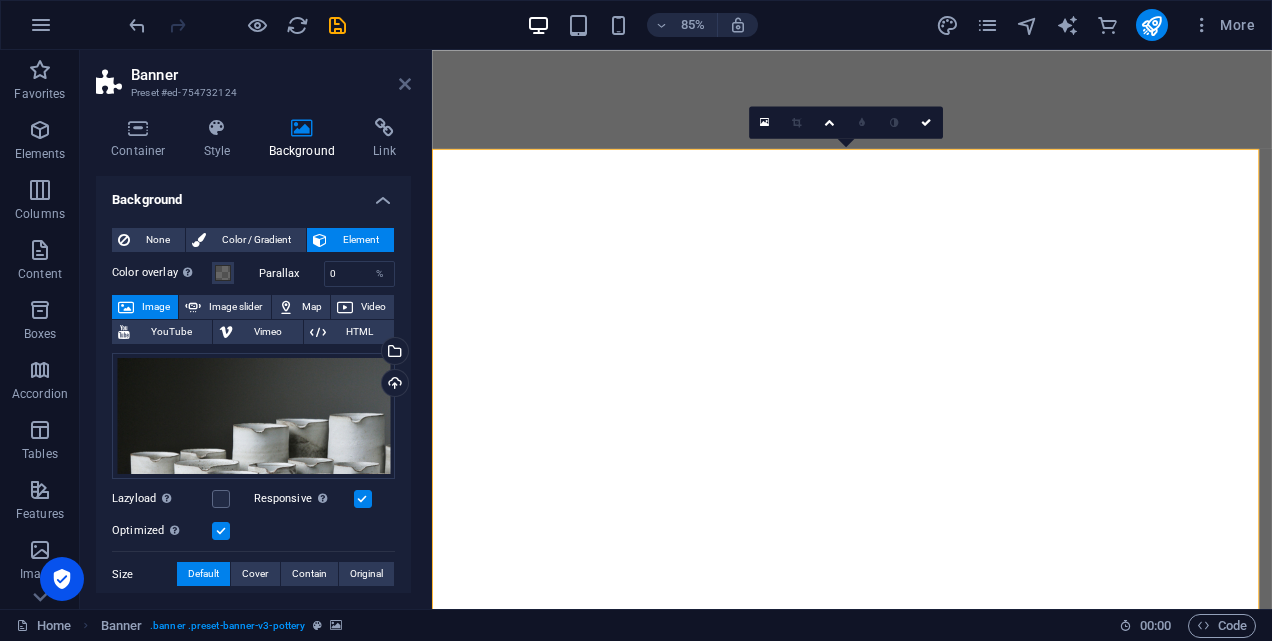 click at bounding box center [405, 84] 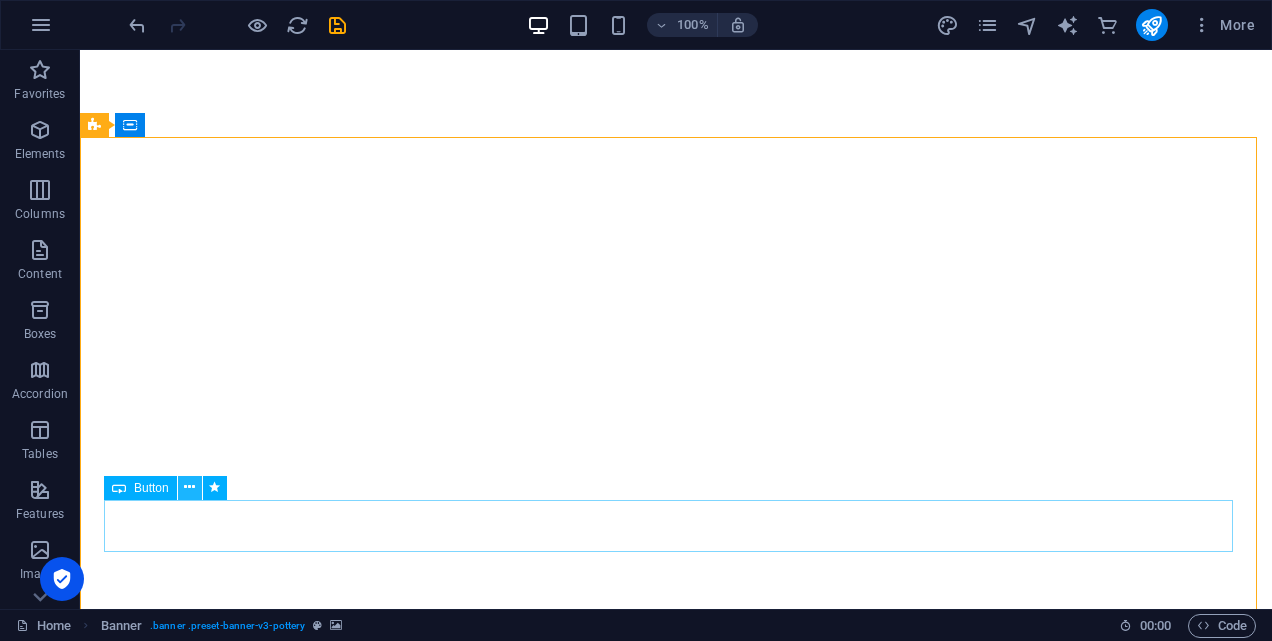 click at bounding box center [189, 487] 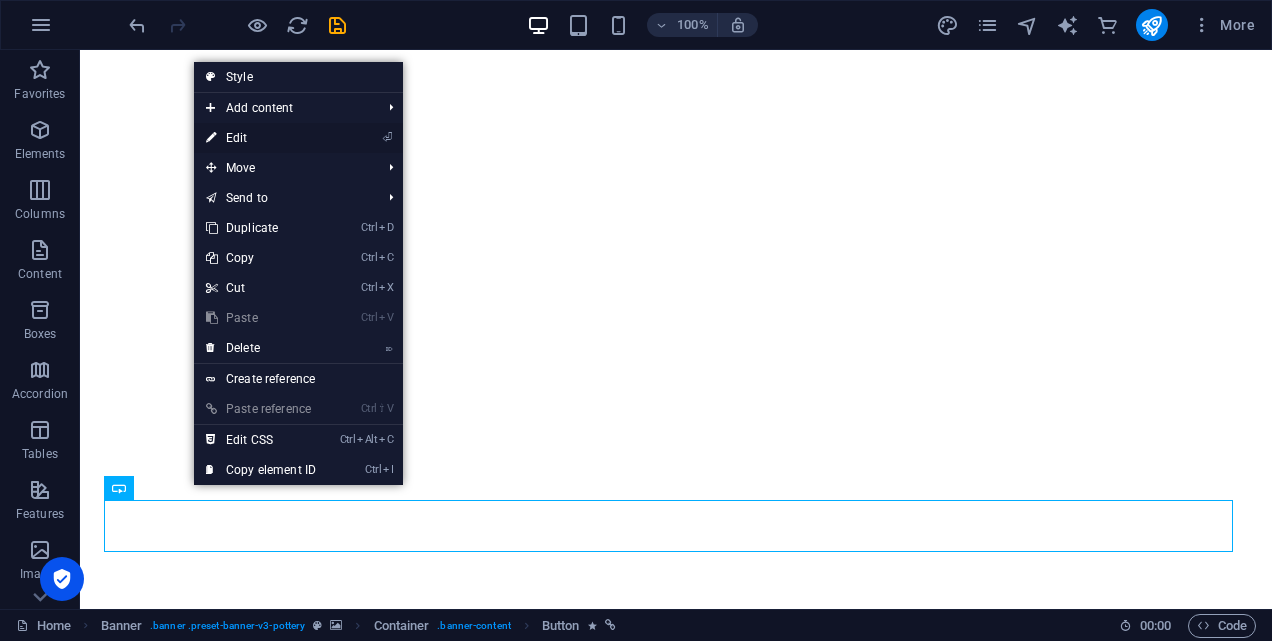 click on "⏎  Edit" at bounding box center [261, 138] 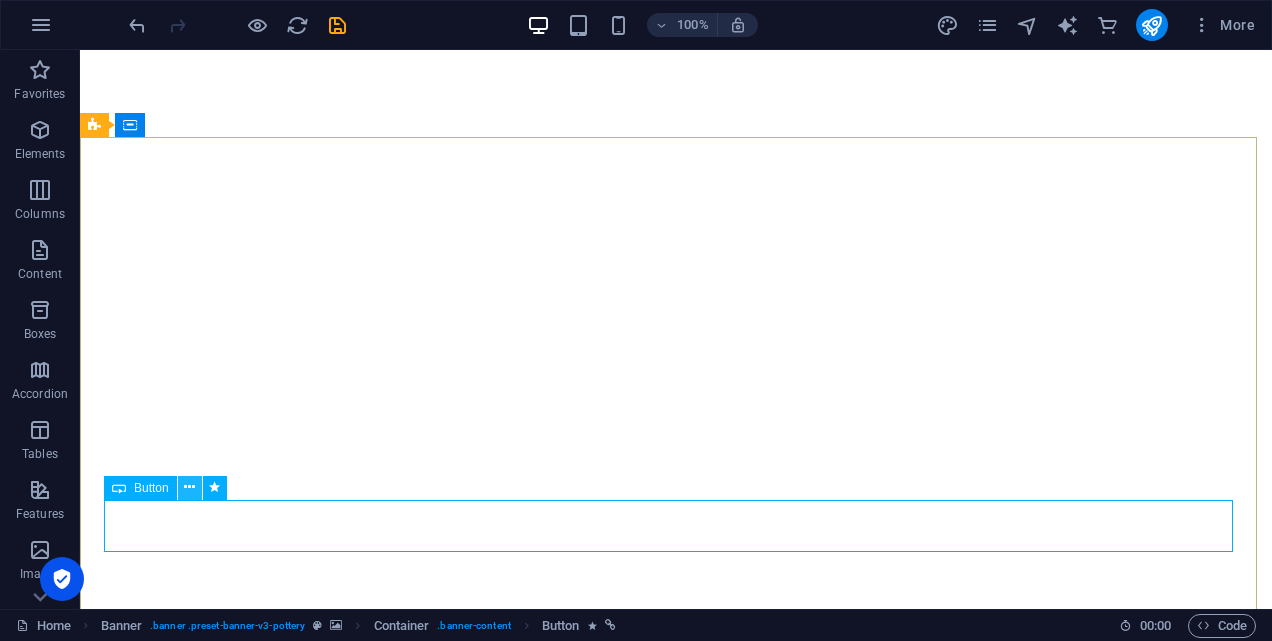 click at bounding box center (189, 487) 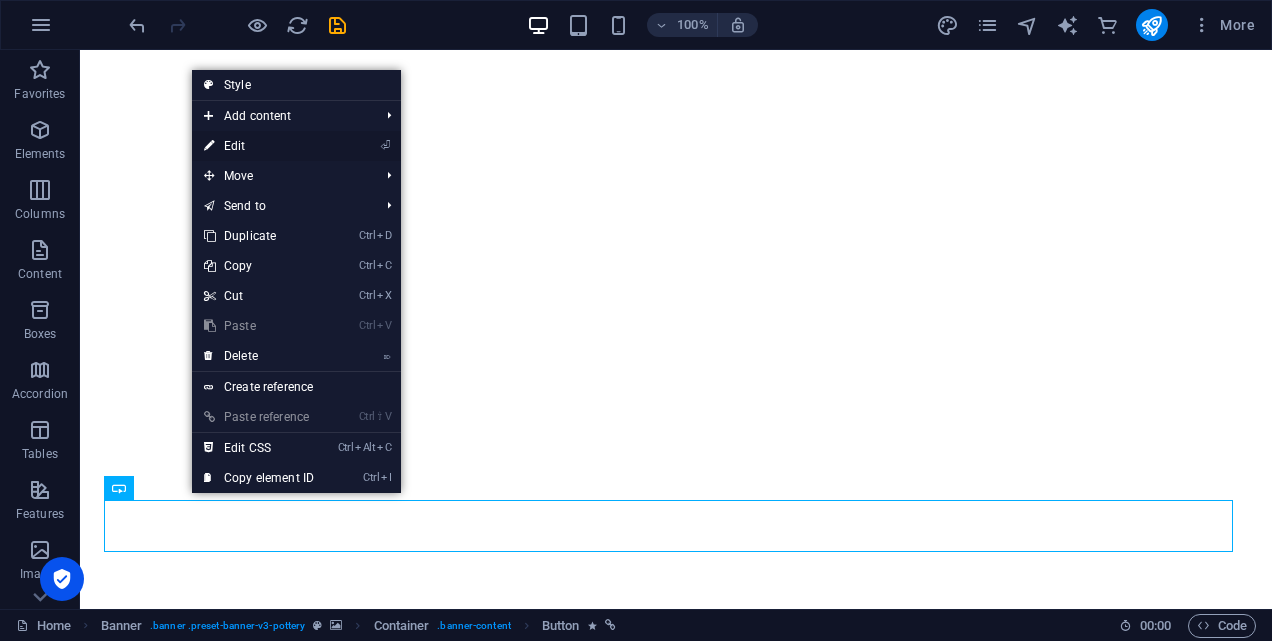 click on "⏎  Edit" at bounding box center (259, 146) 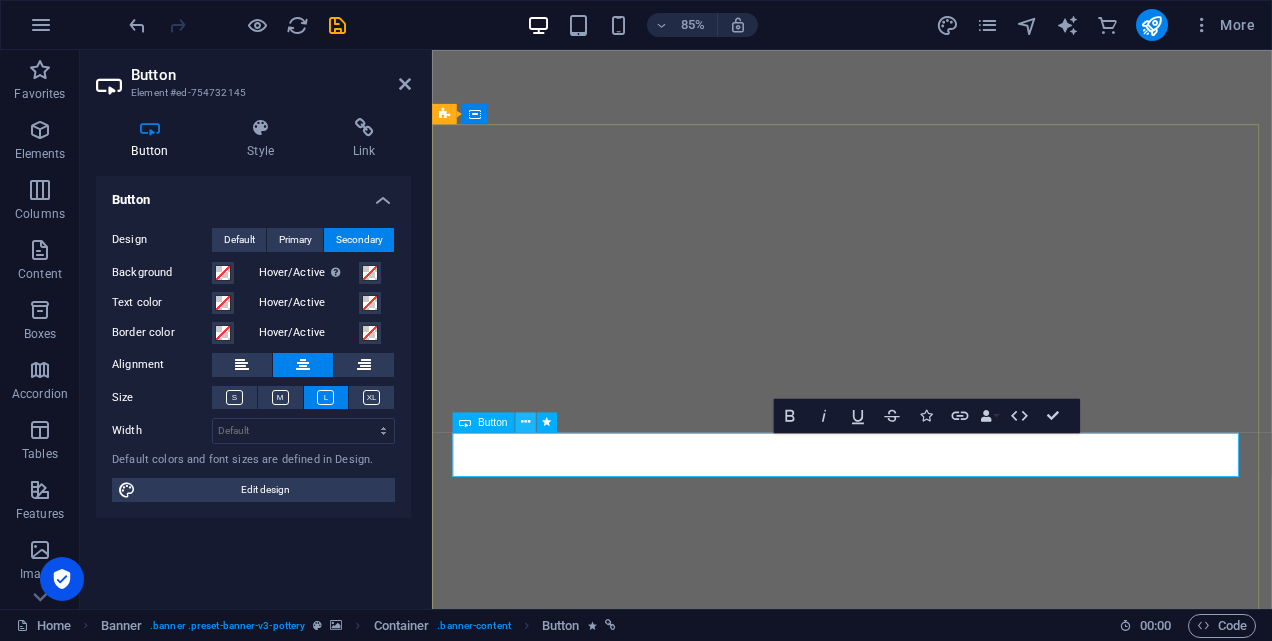 click at bounding box center (525, 422) 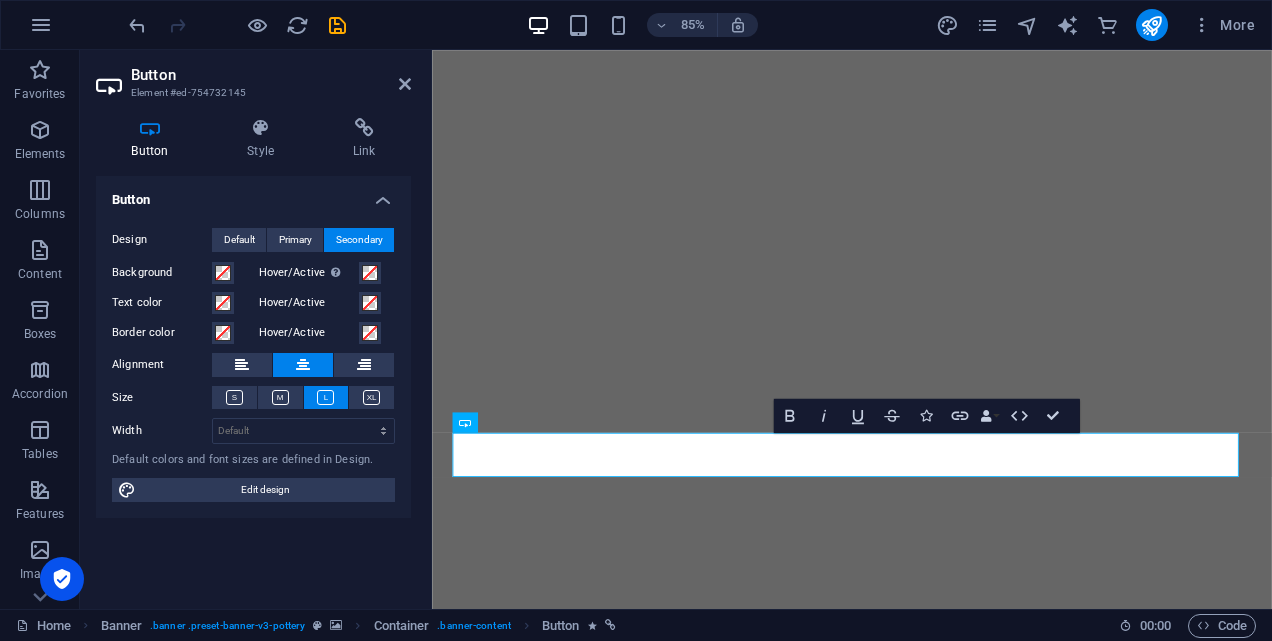 click on "Button" at bounding box center (253, 194) 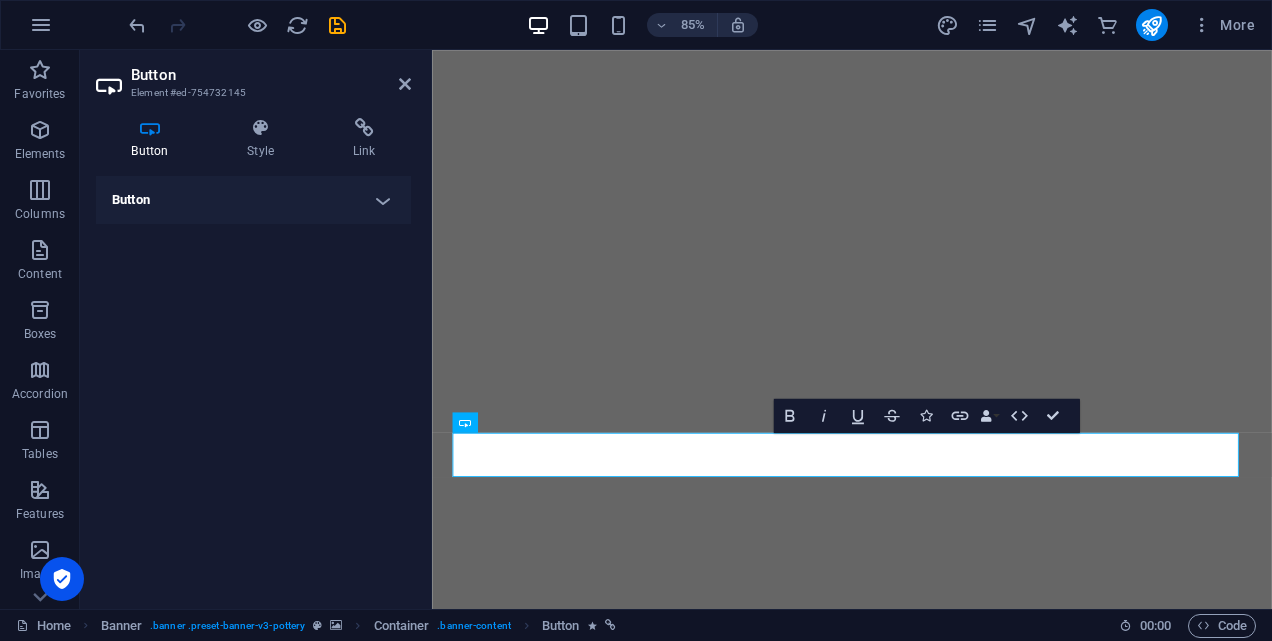 click on "Button" at bounding box center (253, 200) 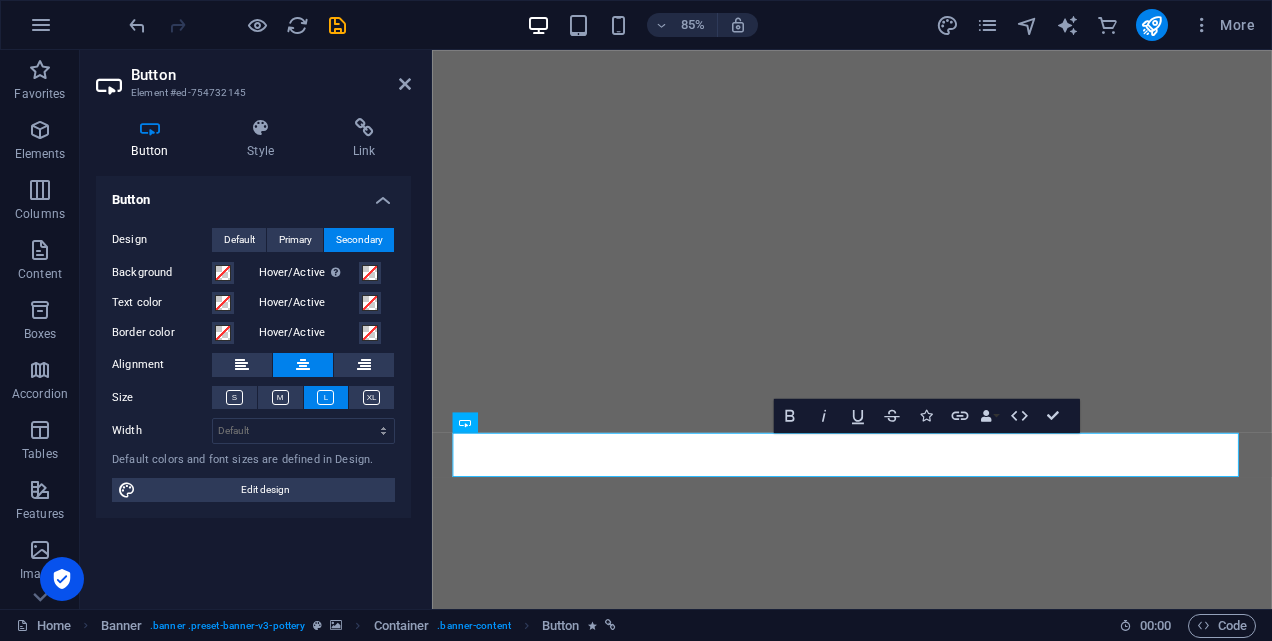 click on "Button" at bounding box center [271, 75] 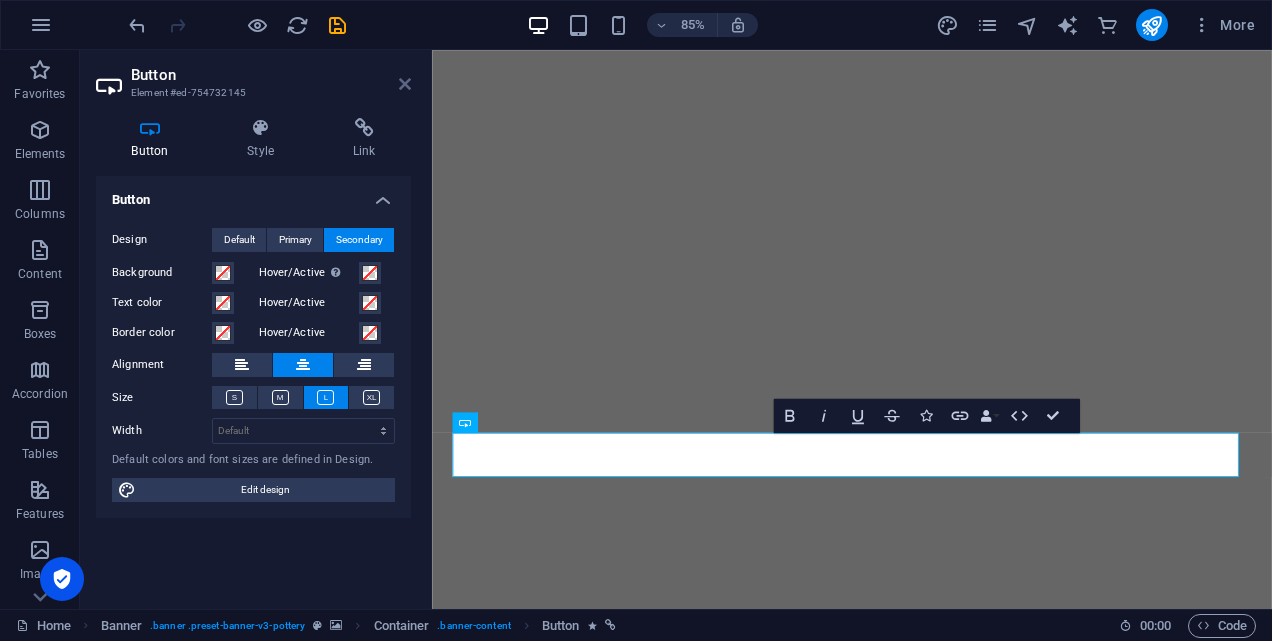click at bounding box center (405, 84) 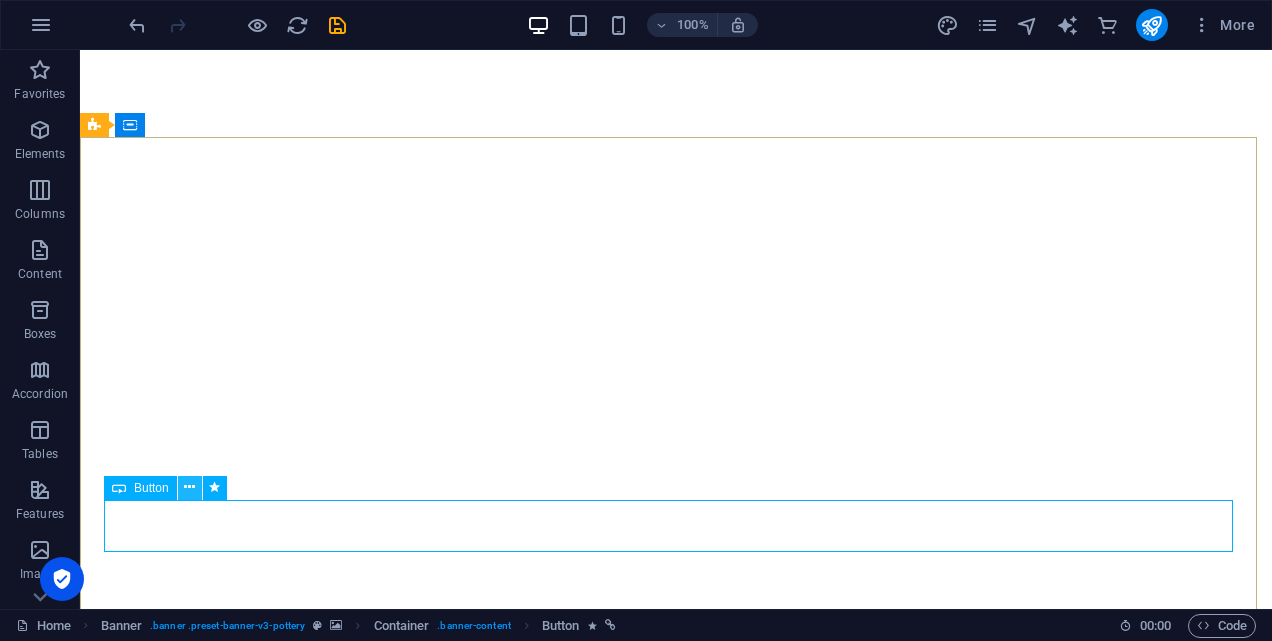 click at bounding box center (190, 488) 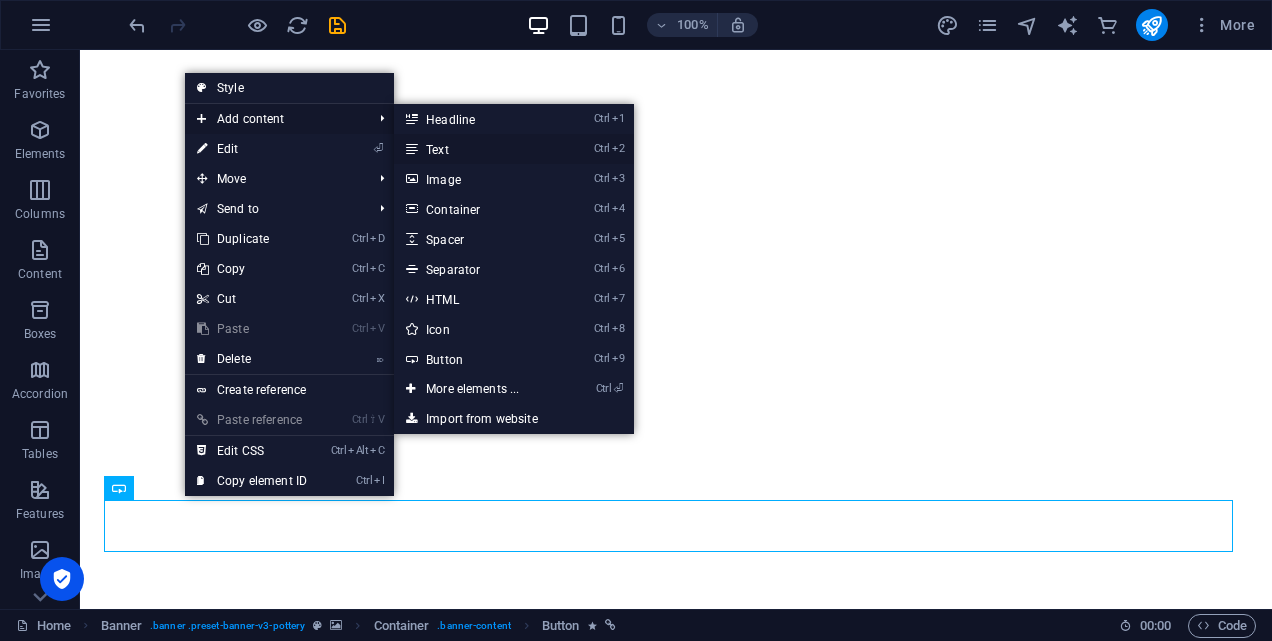 click on "Ctrl 2  Text" at bounding box center [476, 149] 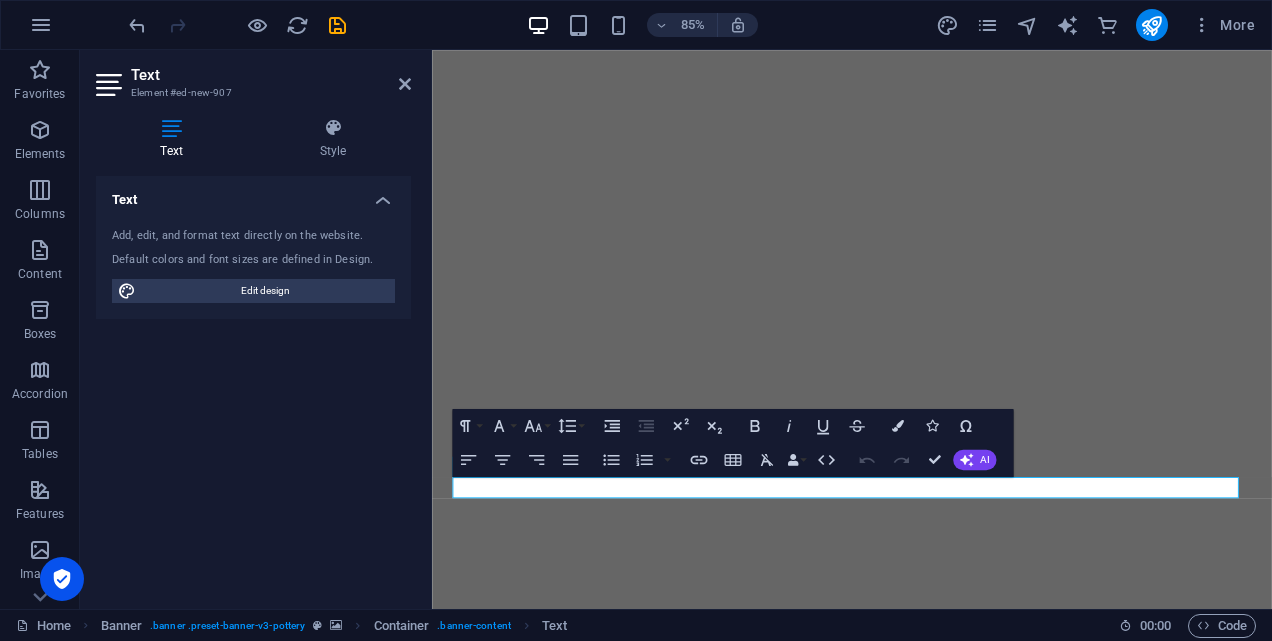 click on "Text Element #ed-new-907 Text Style Text Add, edit, and format text directly on the website. Default colors and font sizes are defined in Design. Edit design Alignment Left aligned Centered Right aligned Banner Element Layout How this element expands within the layout (Flexbox). Size Default auto px % 1/1 1/2 1/3 1/4 1/5 1/6 1/7 1/8 1/9 1/10 Grow Shrink Order Container layout Visible Visible Opacity 100 % Overflow Spacing Margin Default auto px % rem vw vh Custom Custom auto px % rem vw vh auto px % rem vw vh auto px % rem vw vh auto px % rem vw vh Padding Default px rem % vh vw Custom Custom px rem % vh vw px rem % vh vw px rem % vh vw px rem % vh vw Border Style              - Width 1 auto px rem % vh vw Custom Custom 1 auto px rem % vh vw 1 auto px rem % vh vw 1 auto px rem % vh vw 1 auto px rem % vh vw  - Color Round corners Default px rem % vh vw Custom Custom px rem % vh vw px rem % vh vw px rem % vh vw px rem % vh vw Shadow Default None Outside Inside Color X offset 0 px rem vh vw Y offset 0" at bounding box center (256, 329) 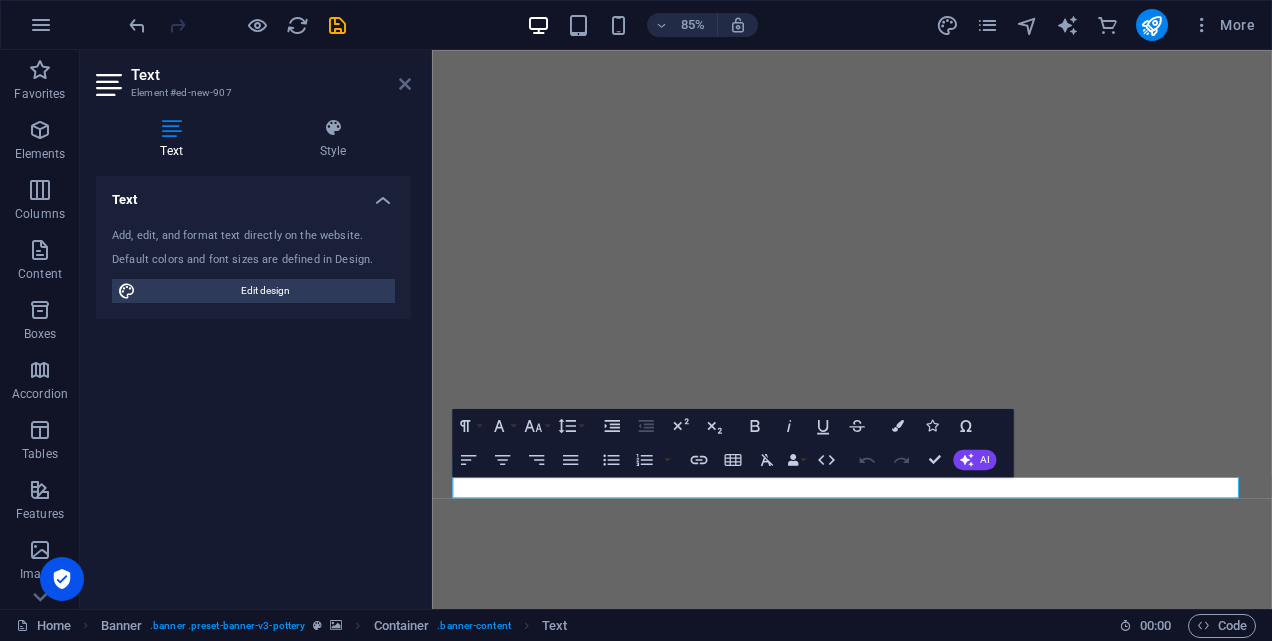 click at bounding box center (405, 84) 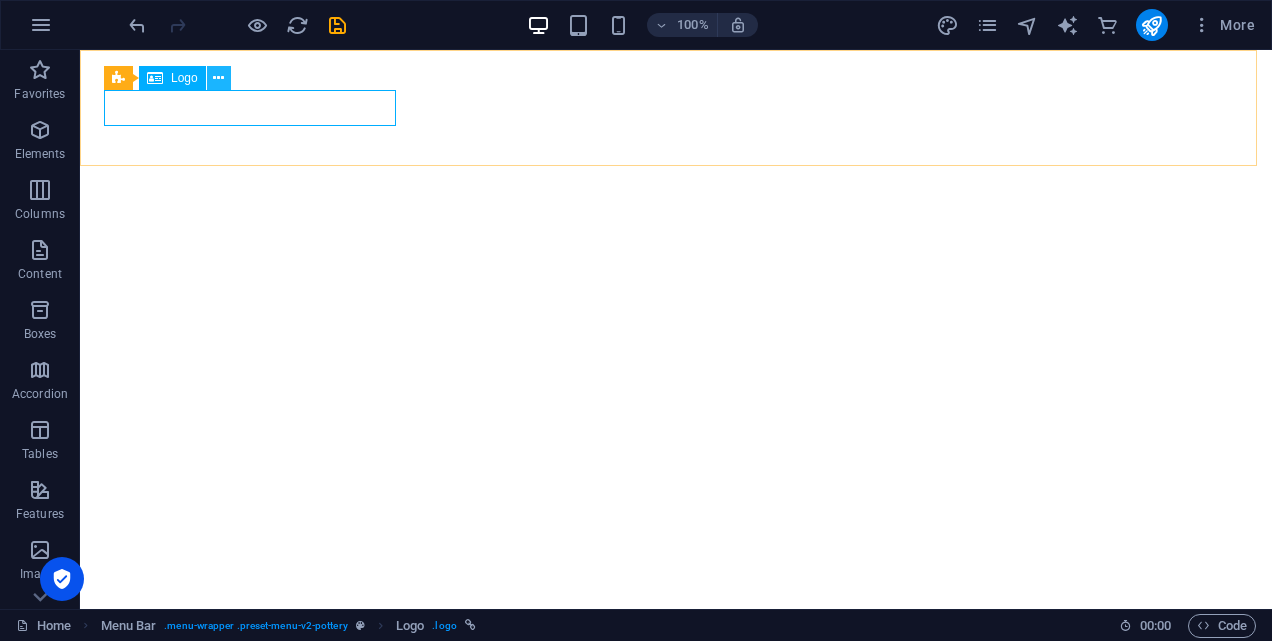click at bounding box center [219, 78] 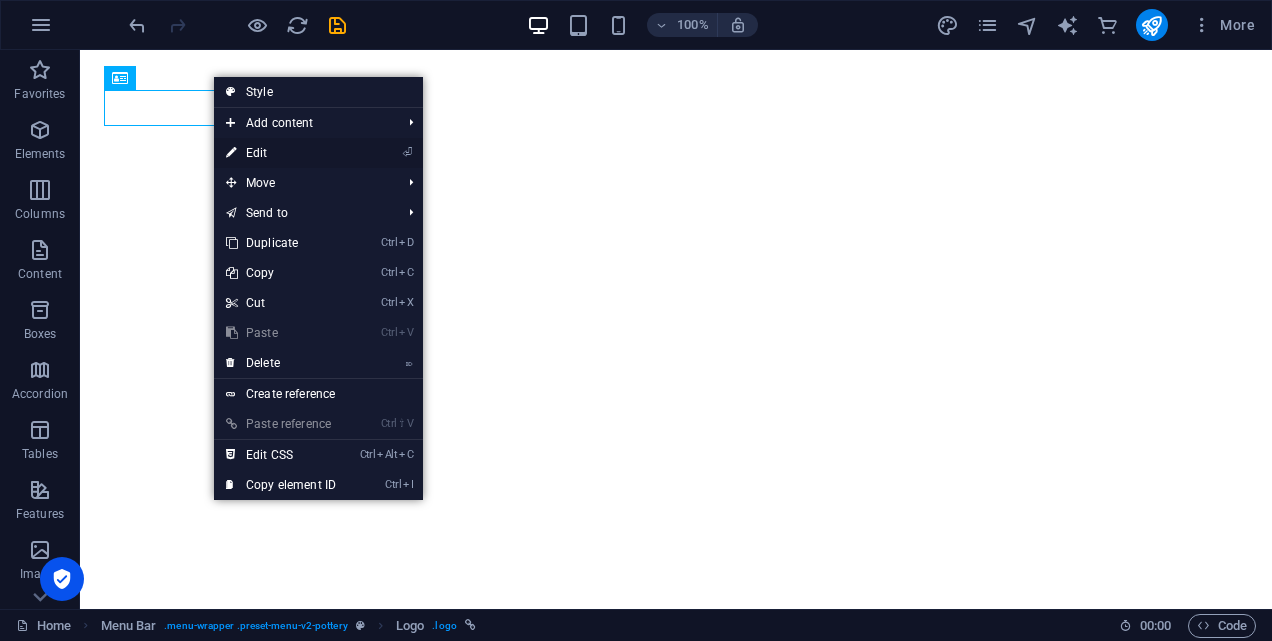 click on "⏎  Edit" at bounding box center (281, 153) 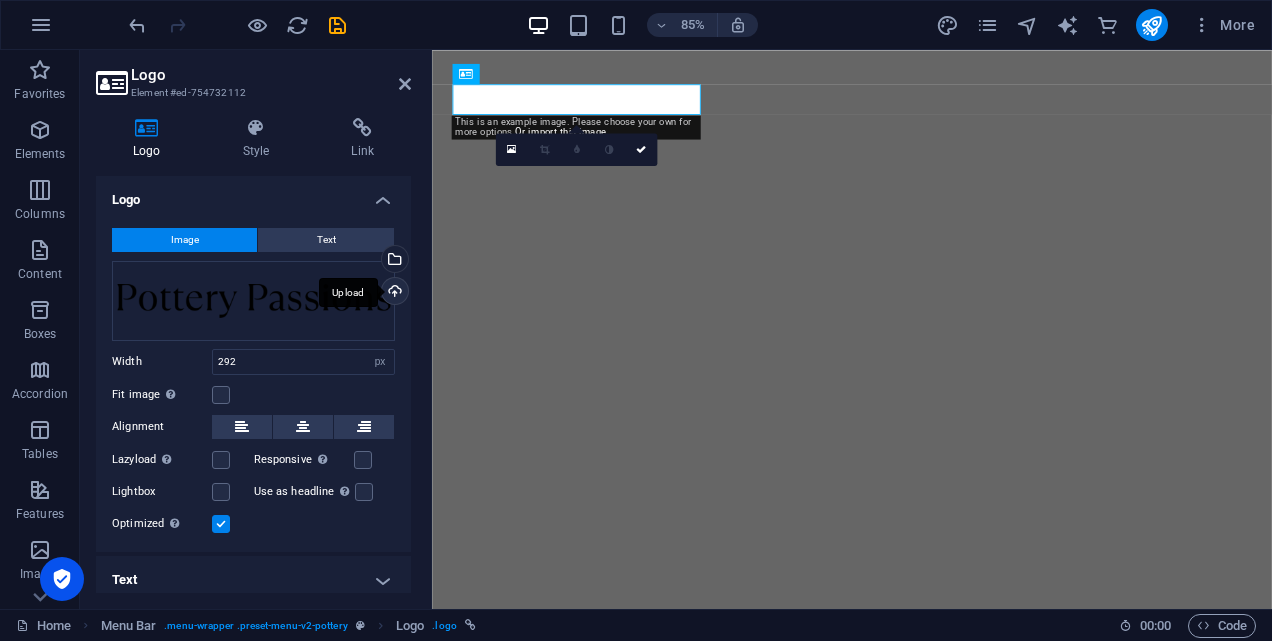 click on "Upload" at bounding box center (393, 293) 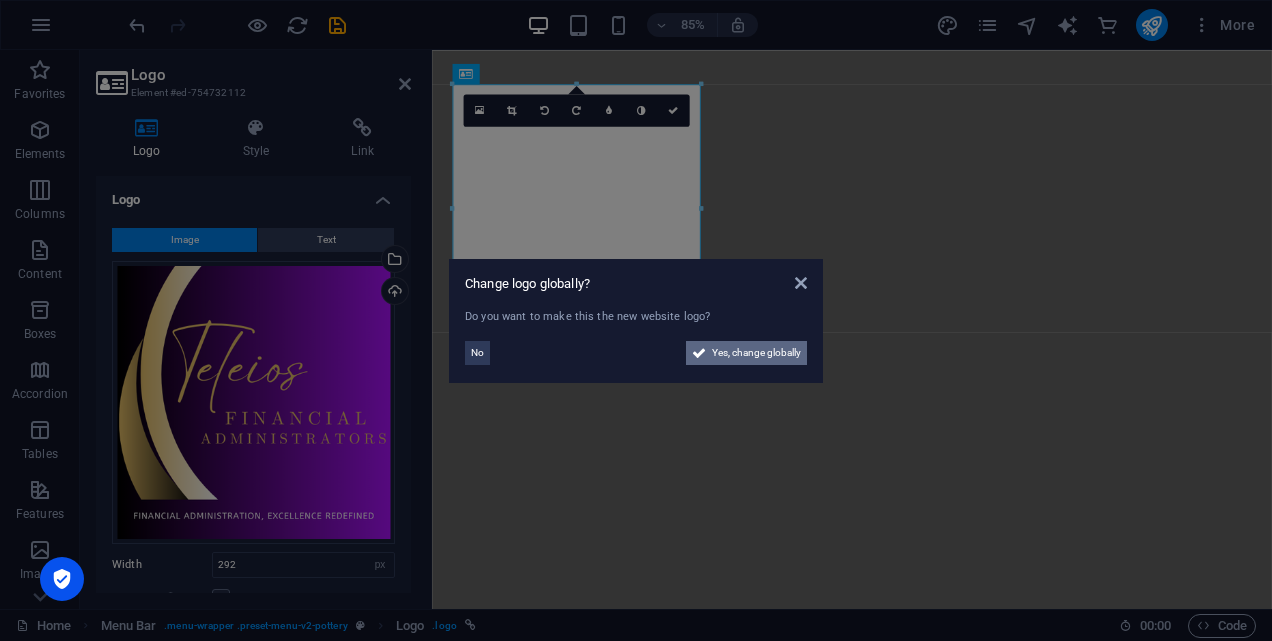 click on "Yes, change globally" at bounding box center [756, 353] 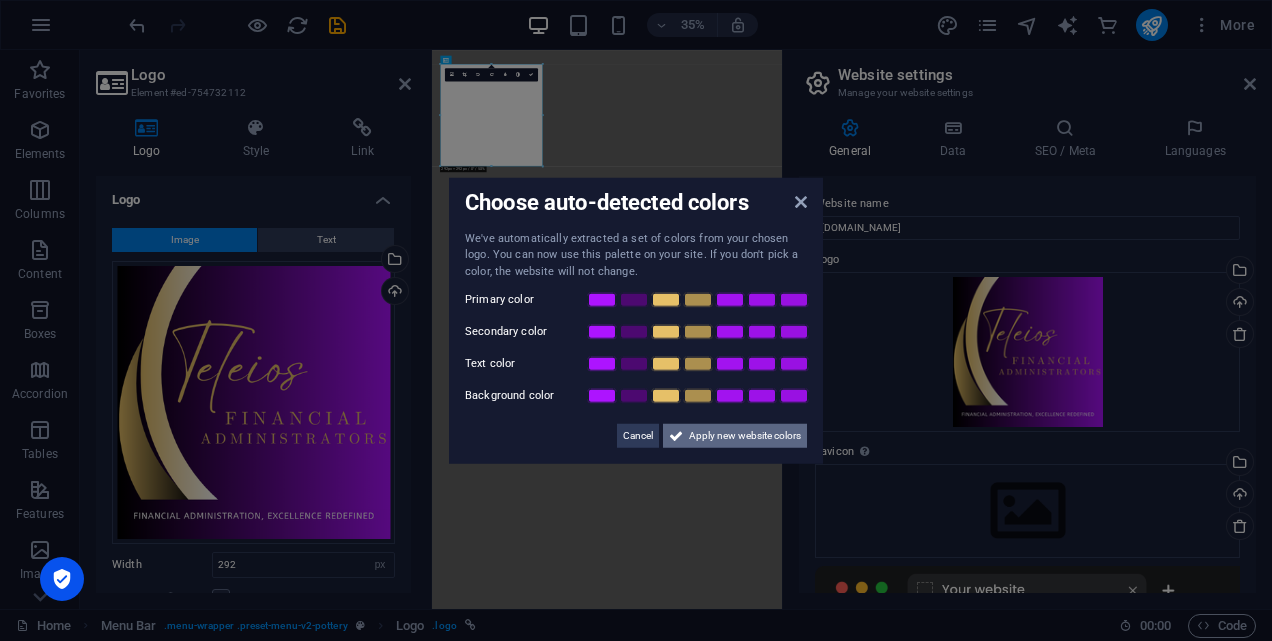 click on "Apply new website colors" at bounding box center (745, 436) 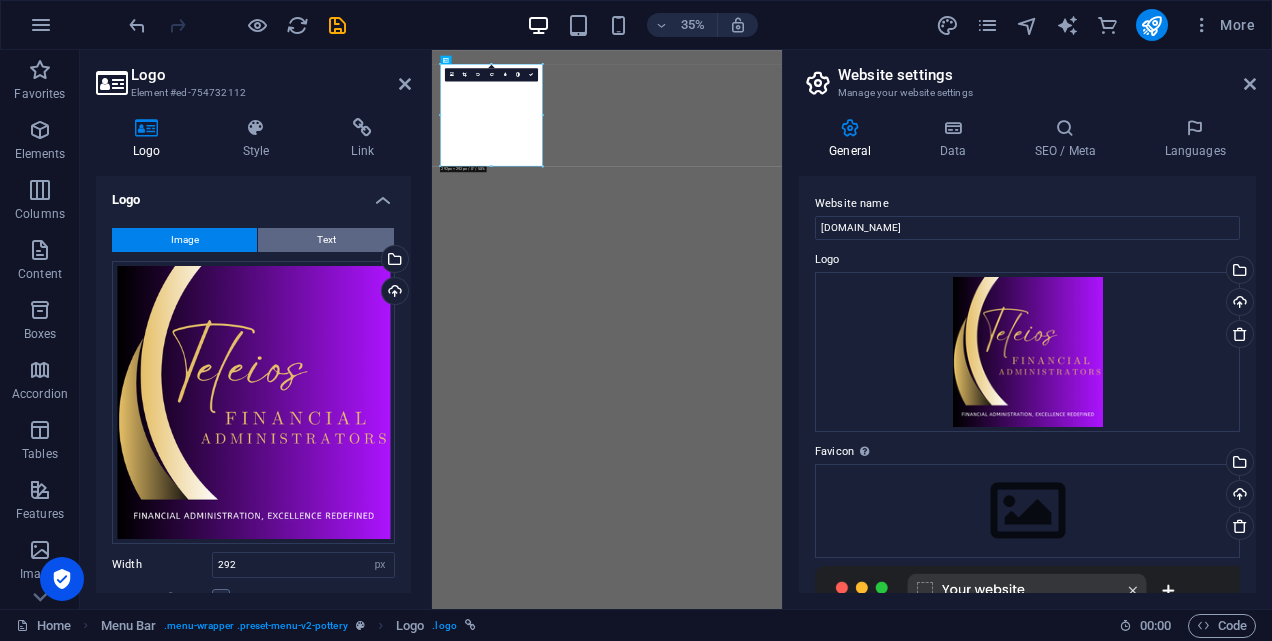click on "Text" at bounding box center (326, 240) 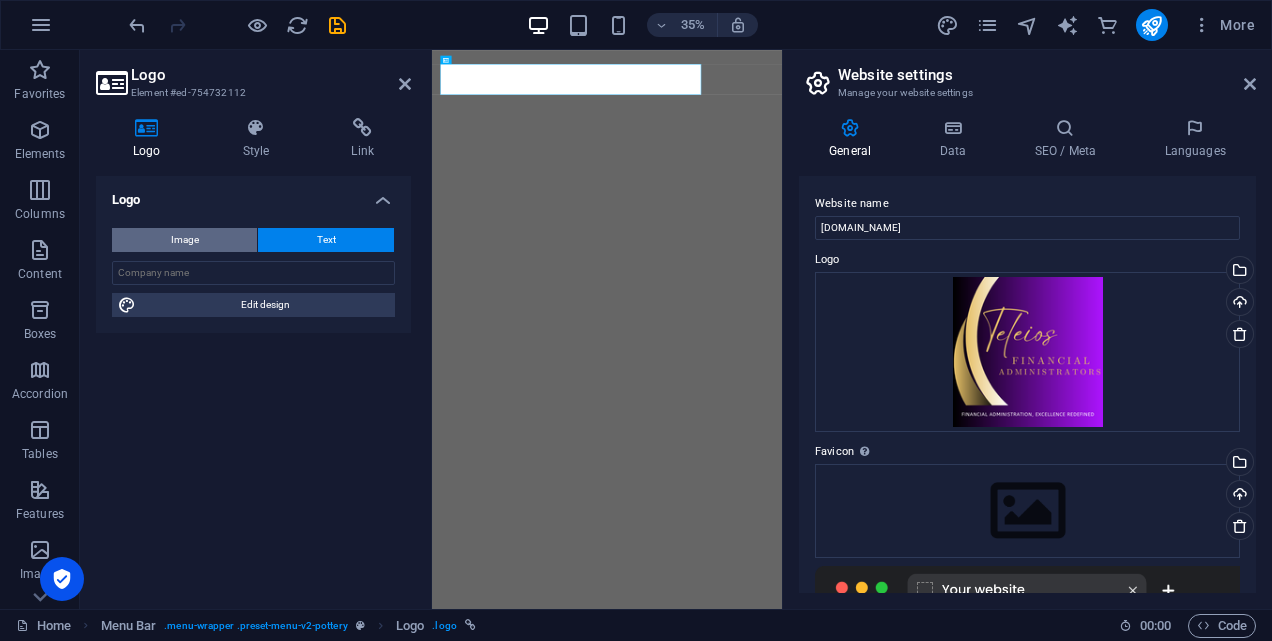 click on "Image" at bounding box center (184, 240) 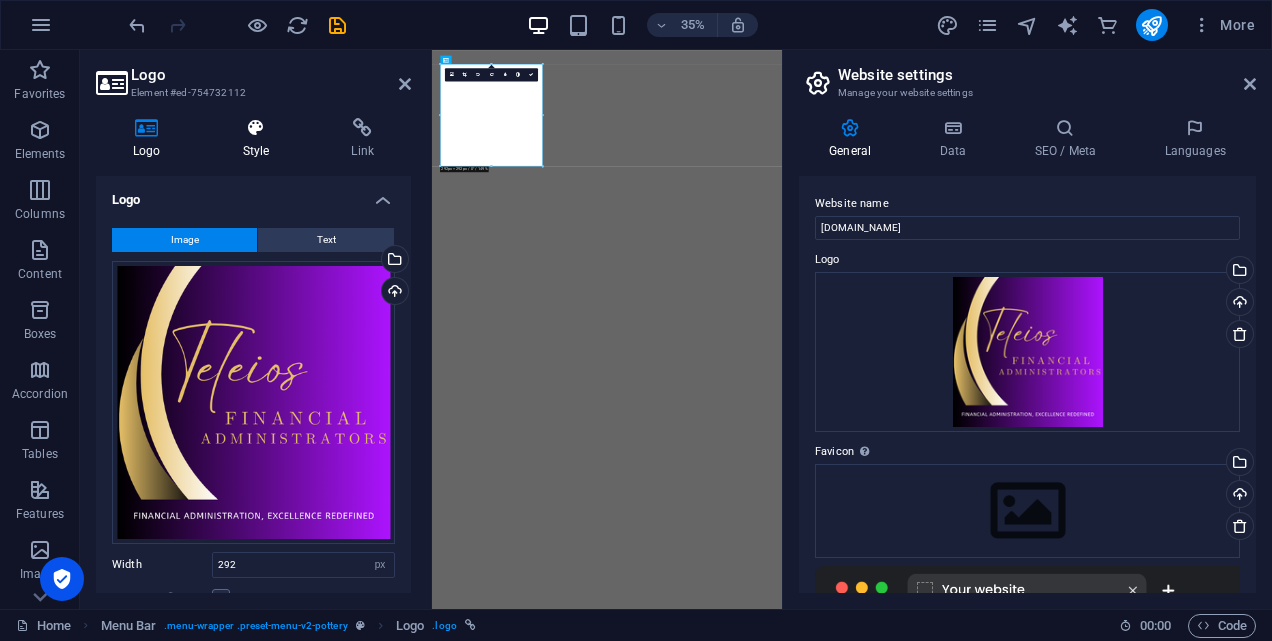 click at bounding box center (256, 128) 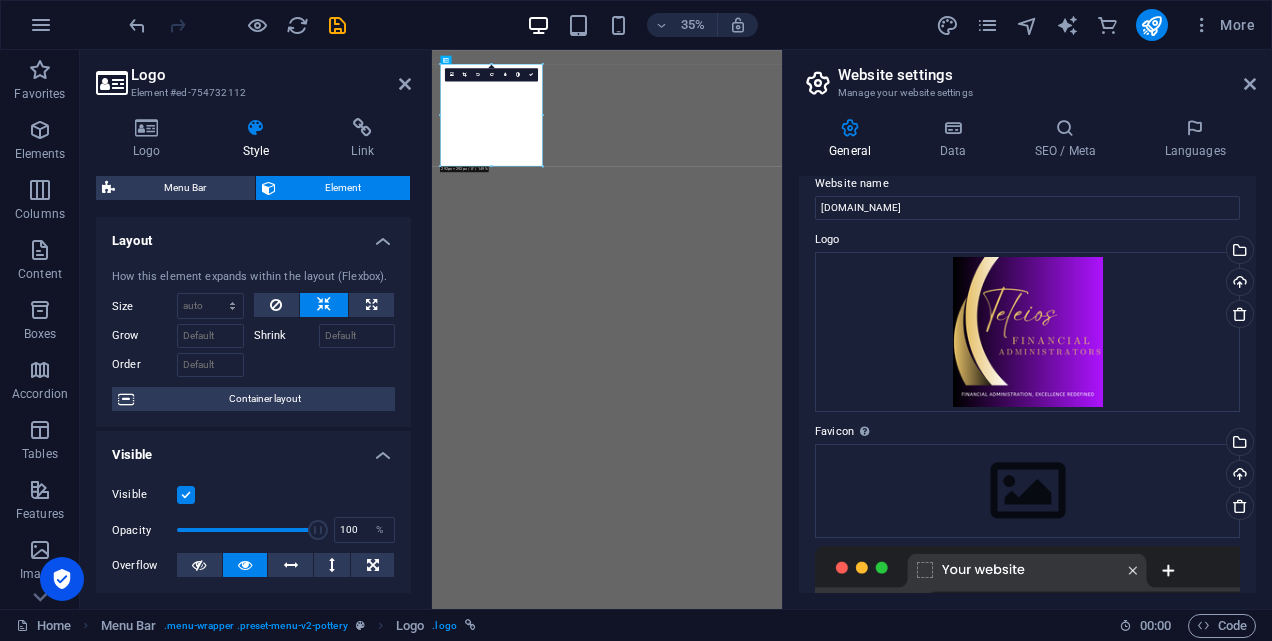 scroll, scrollTop: 16, scrollLeft: 0, axis: vertical 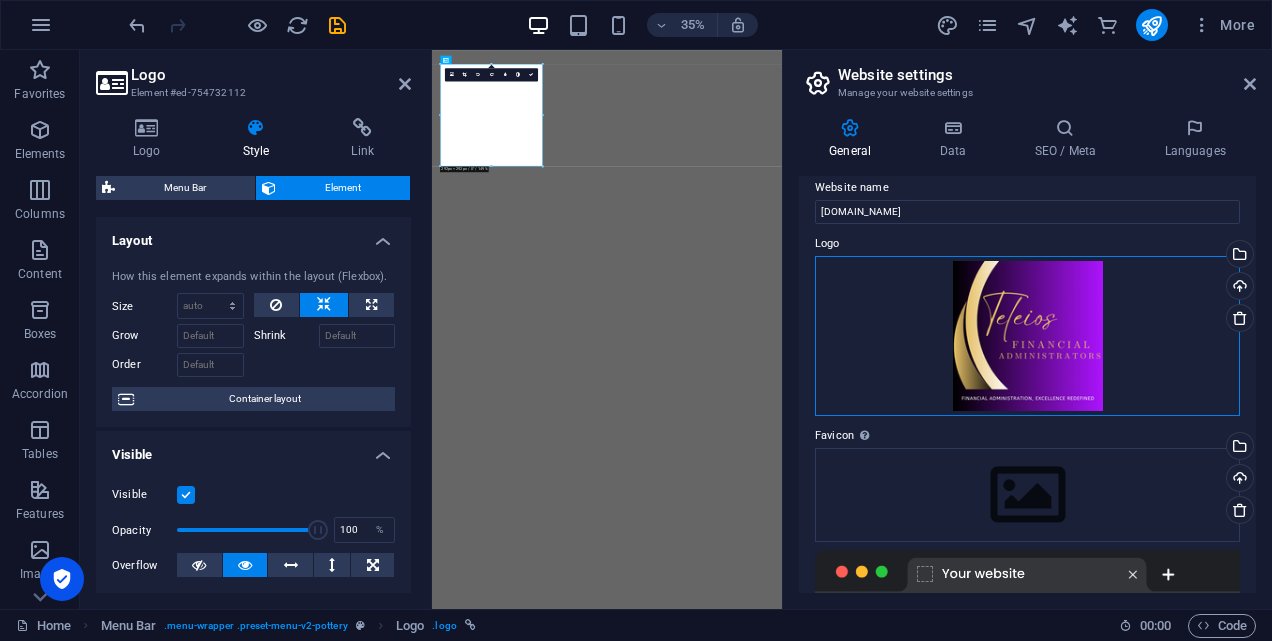 click on "Drag files here, click to choose files or select files from Files or our free stock photos & videos" at bounding box center [1027, 336] 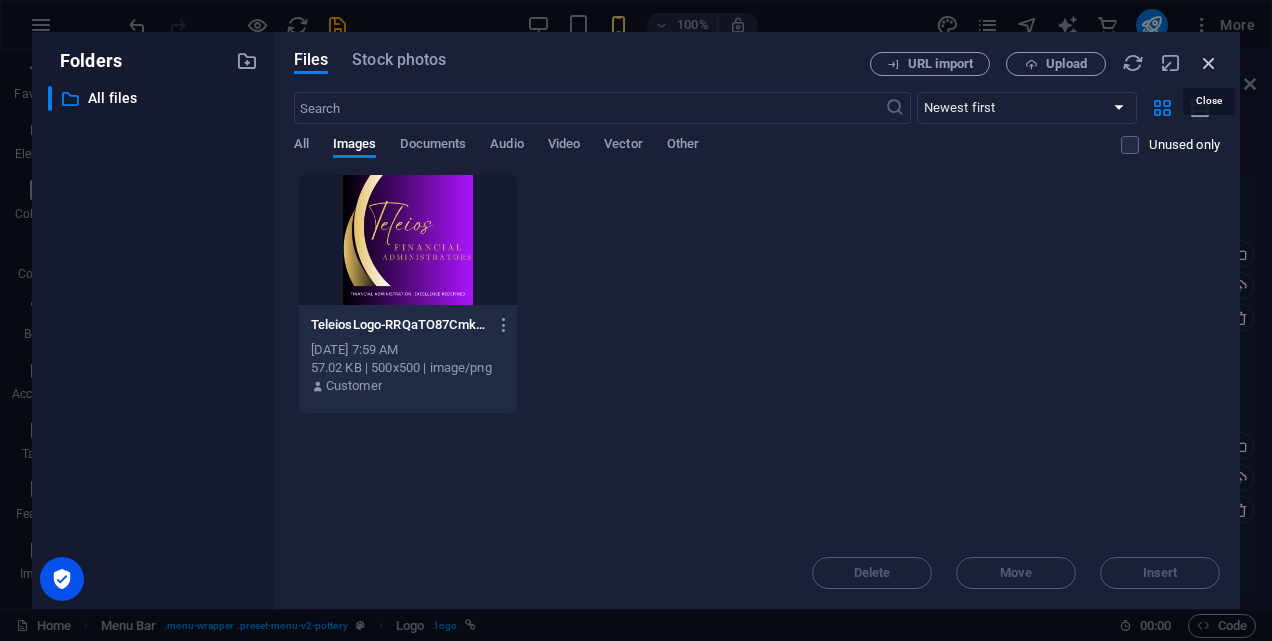 click at bounding box center [1209, 63] 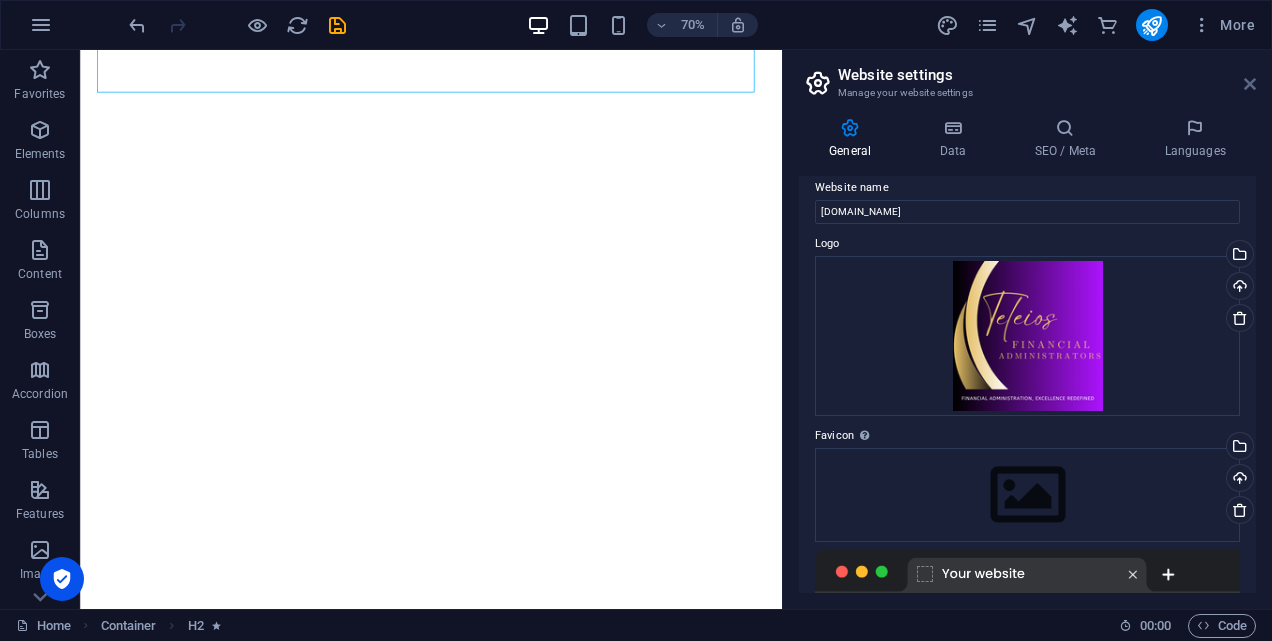 click at bounding box center (1250, 84) 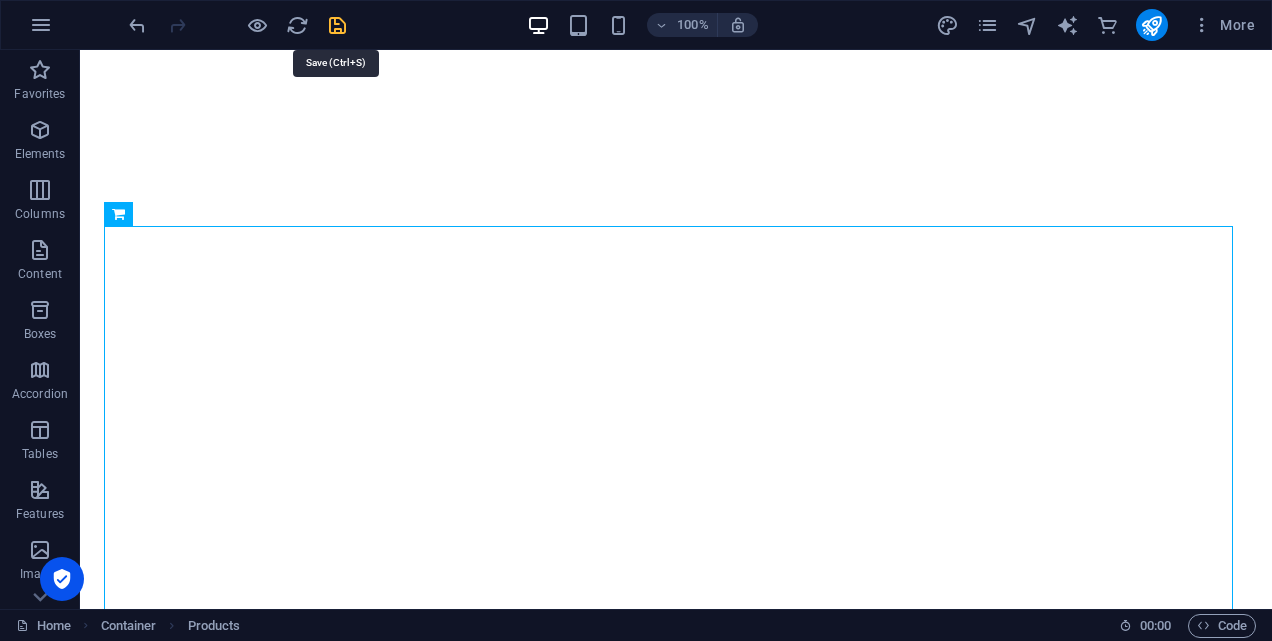 click at bounding box center (337, 25) 